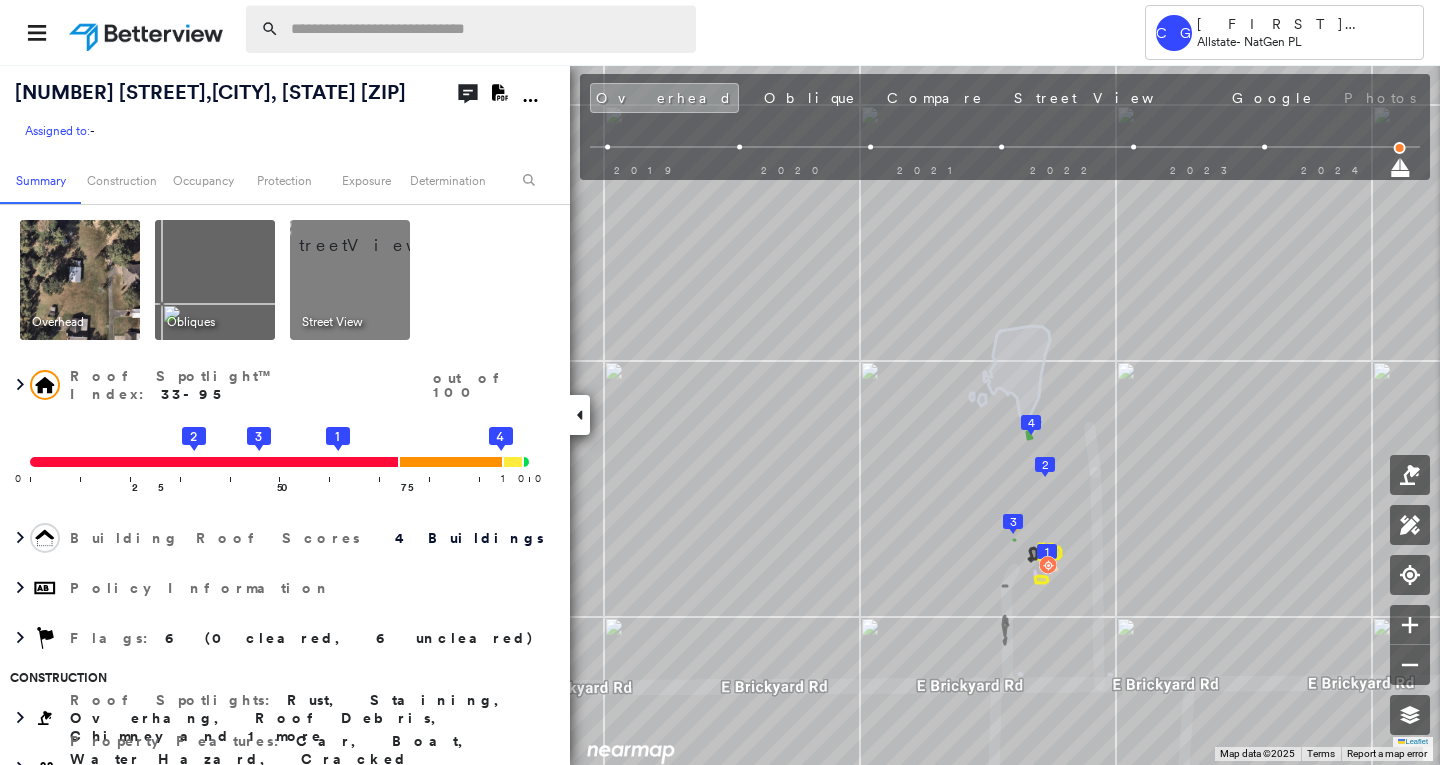 scroll, scrollTop: 0, scrollLeft: 0, axis: both 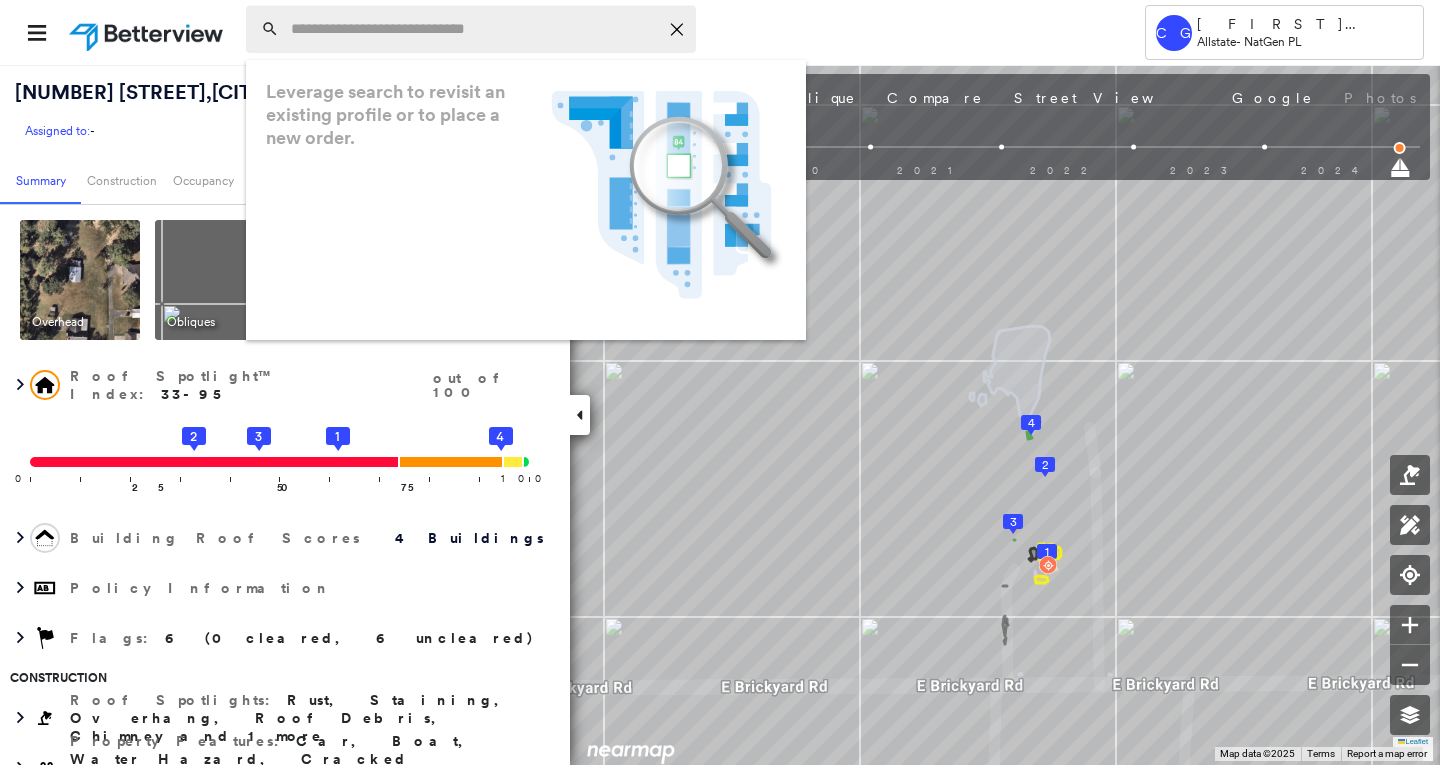 drag, startPoint x: 333, startPoint y: 29, endPoint x: 352, endPoint y: 24, distance: 19.646883 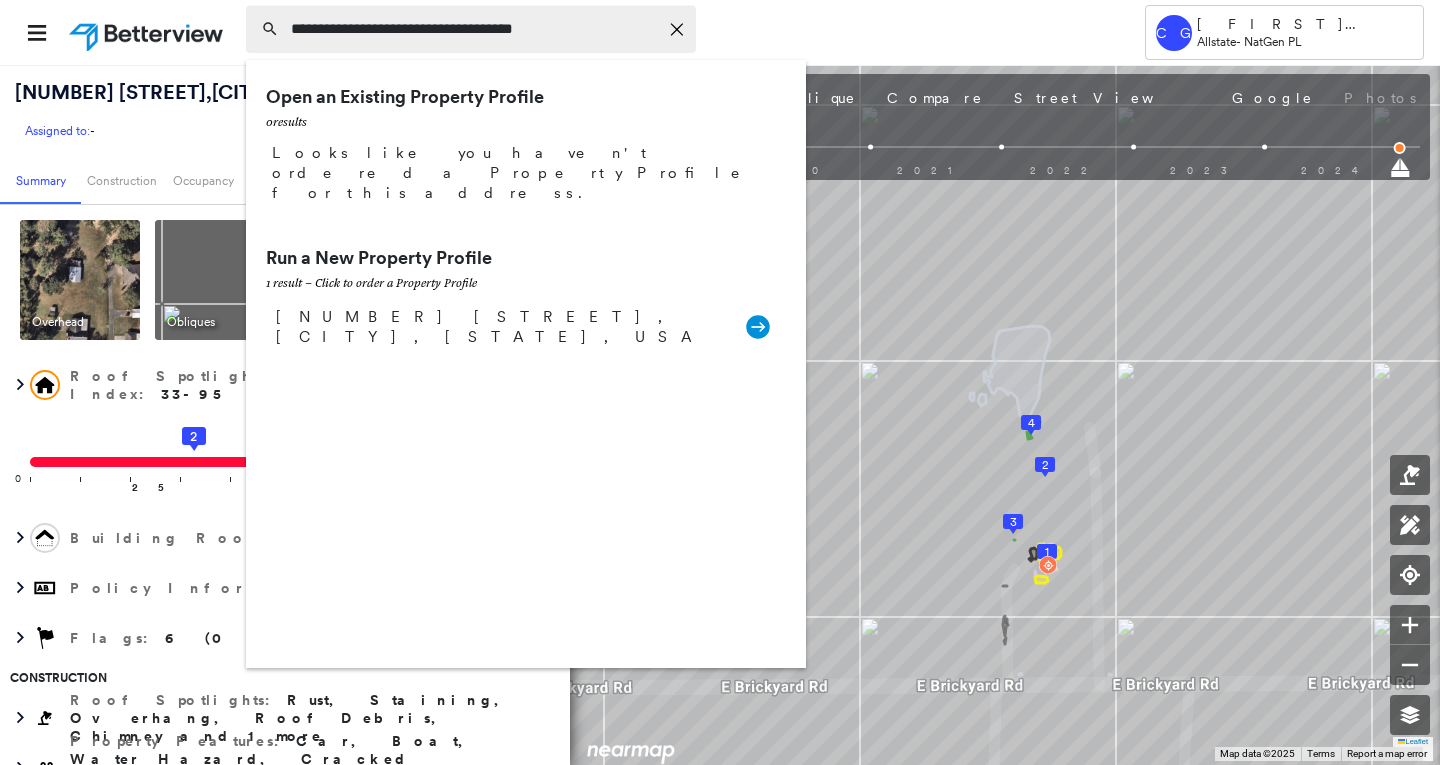 click on "**********" at bounding box center [474, 29] 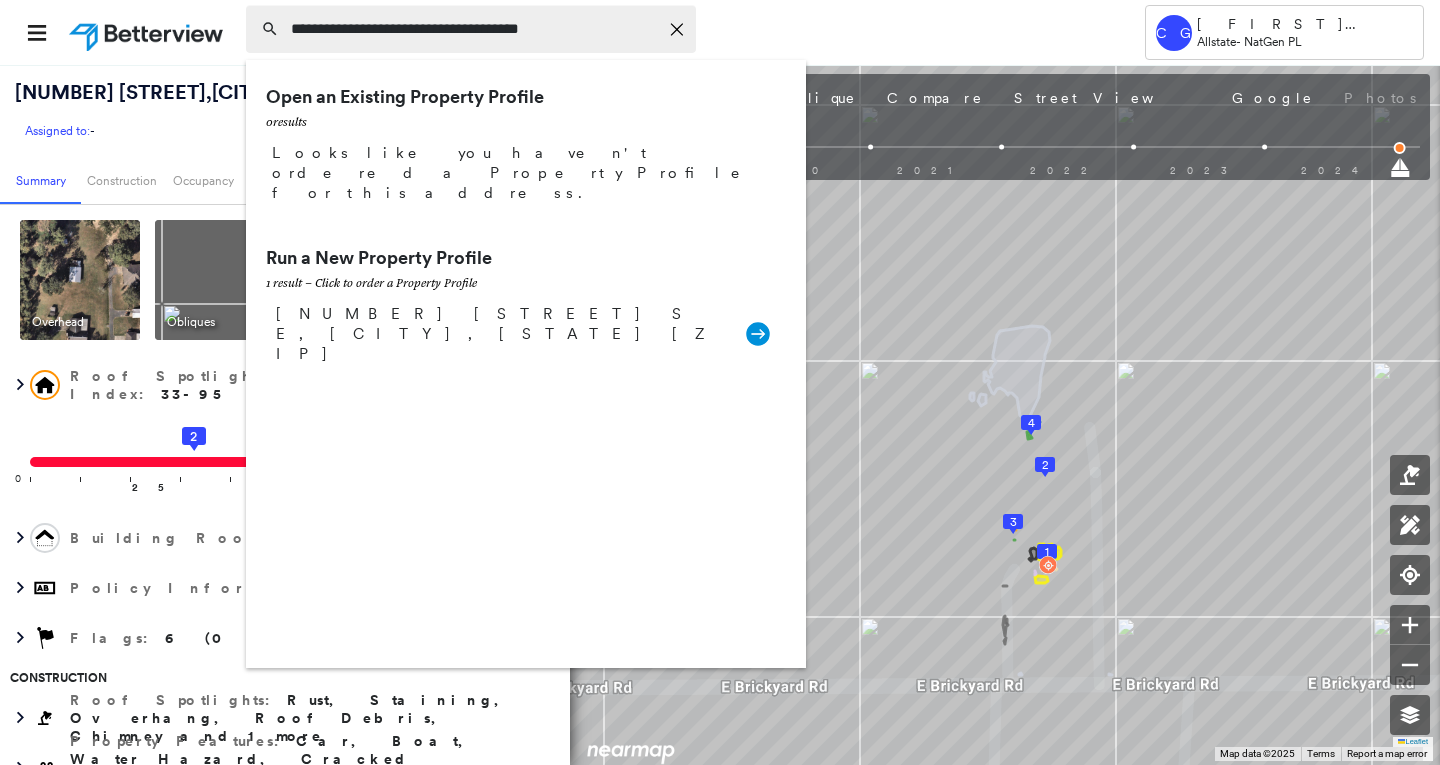 click on "**********" at bounding box center (474, 29) 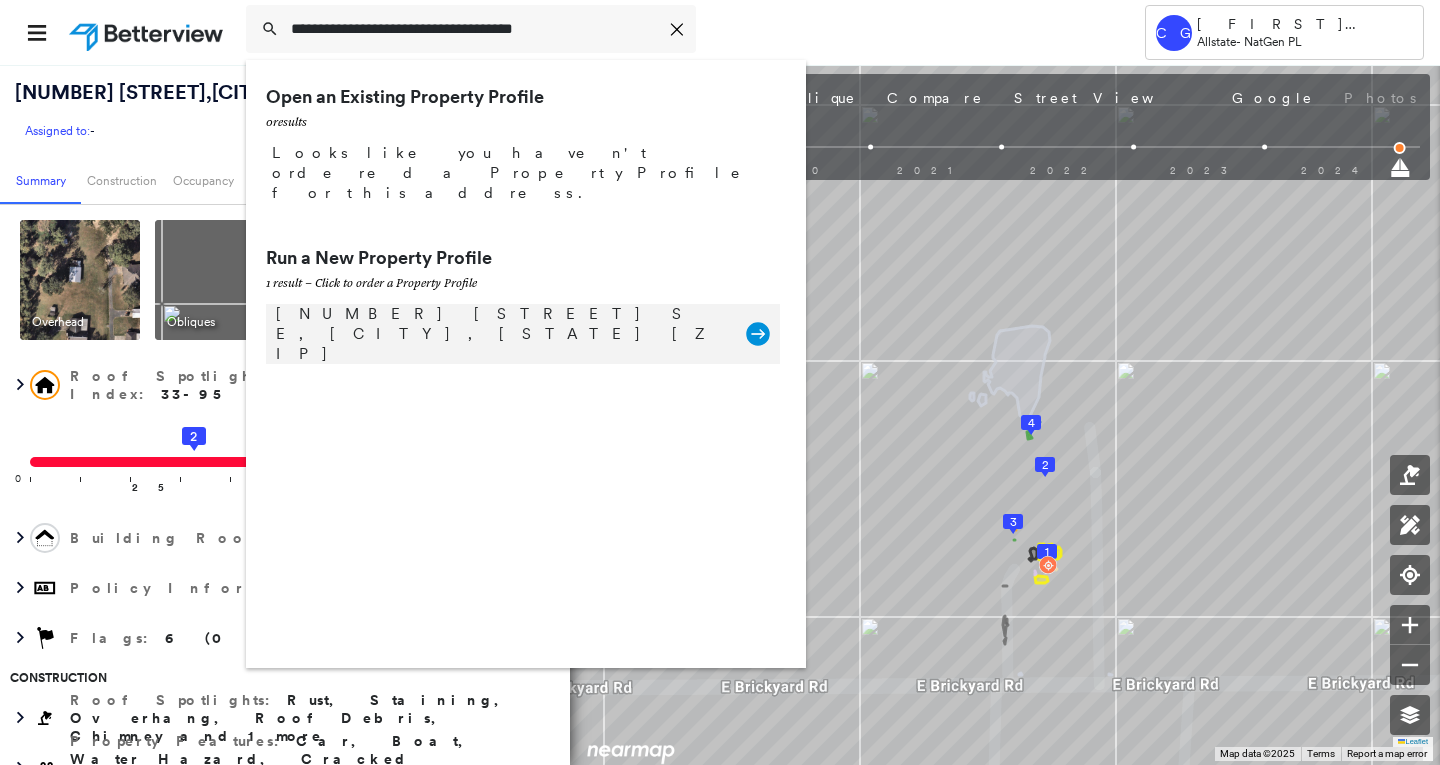 type on "**********" 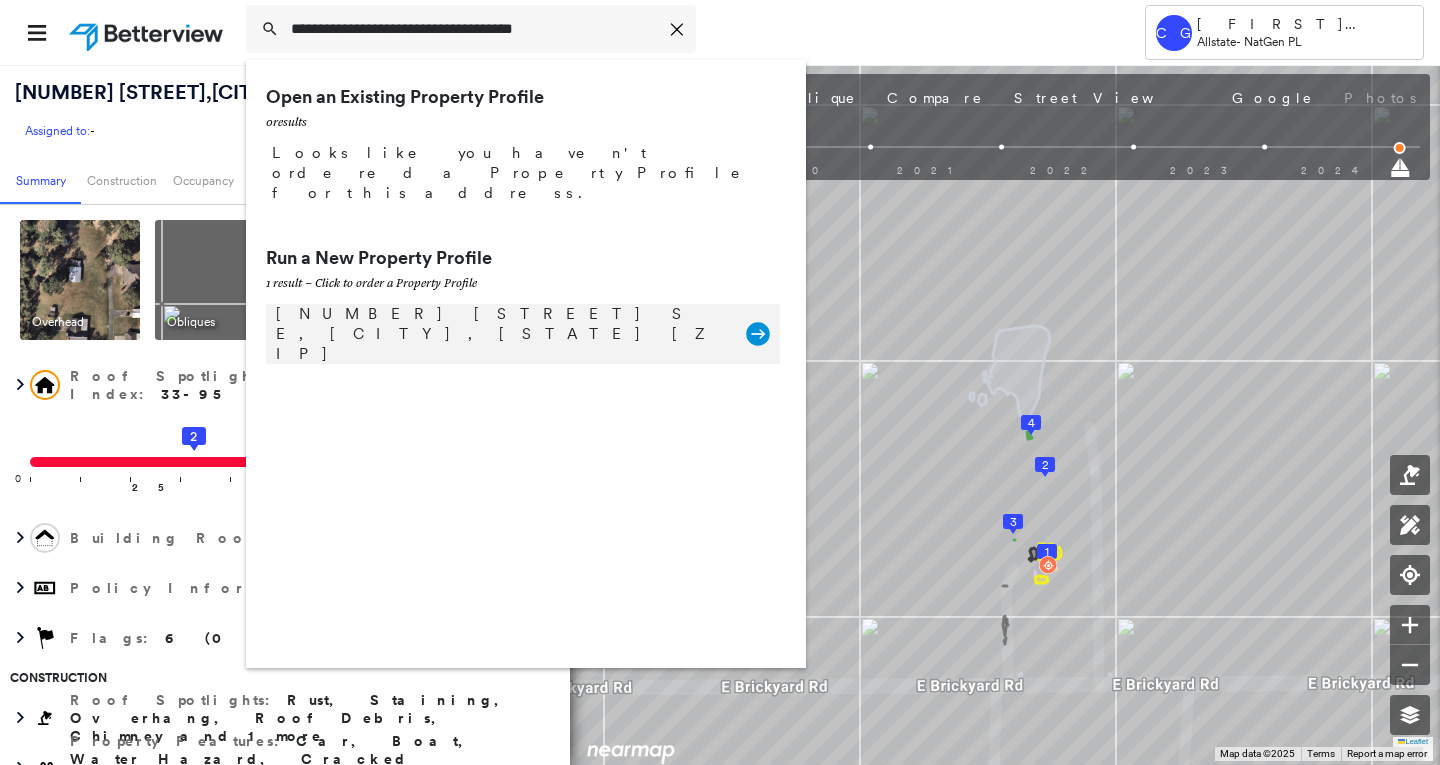 click on "[NUMBER] [STREET] SE, [CITY], [STATE] [ZIP]" at bounding box center (501, 334) 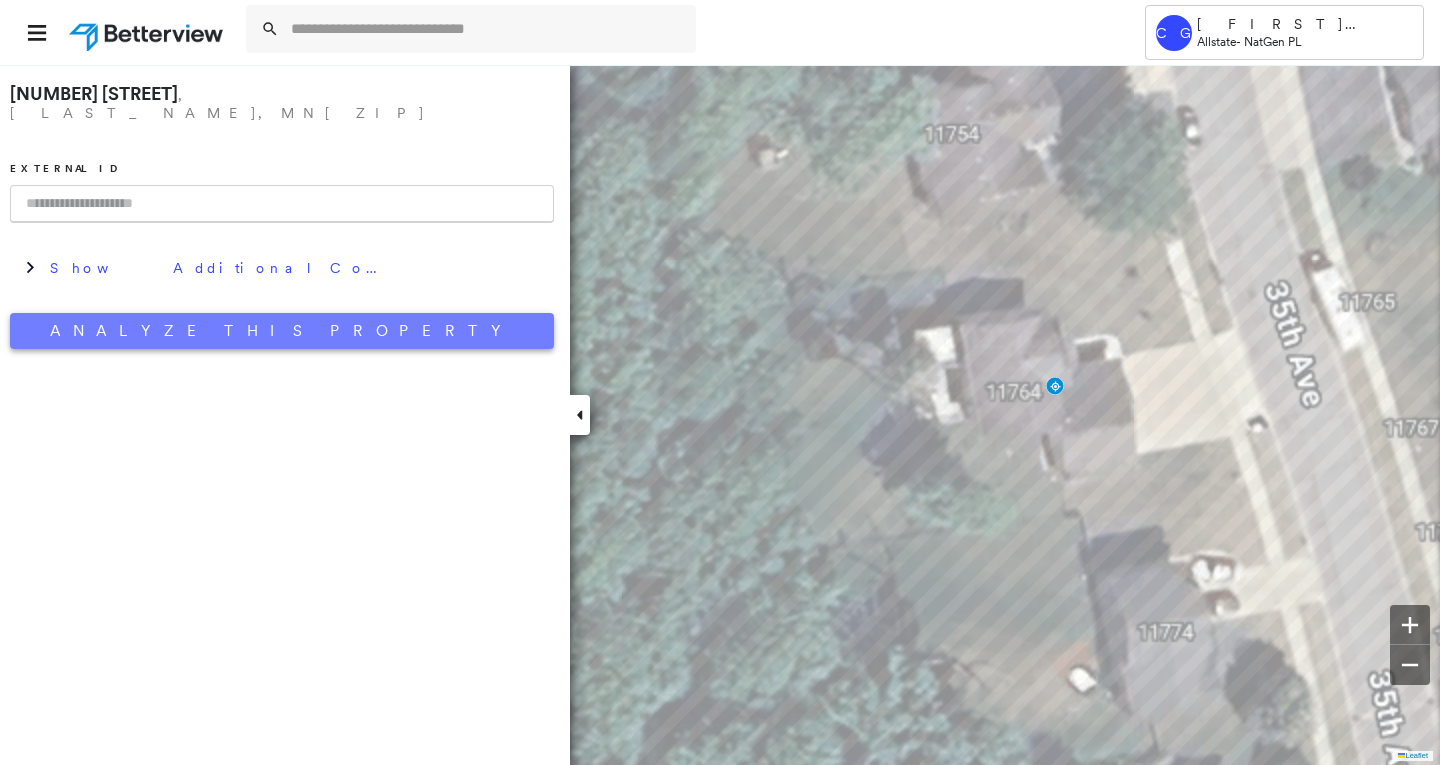 click on "Analyze This Property" at bounding box center (282, 331) 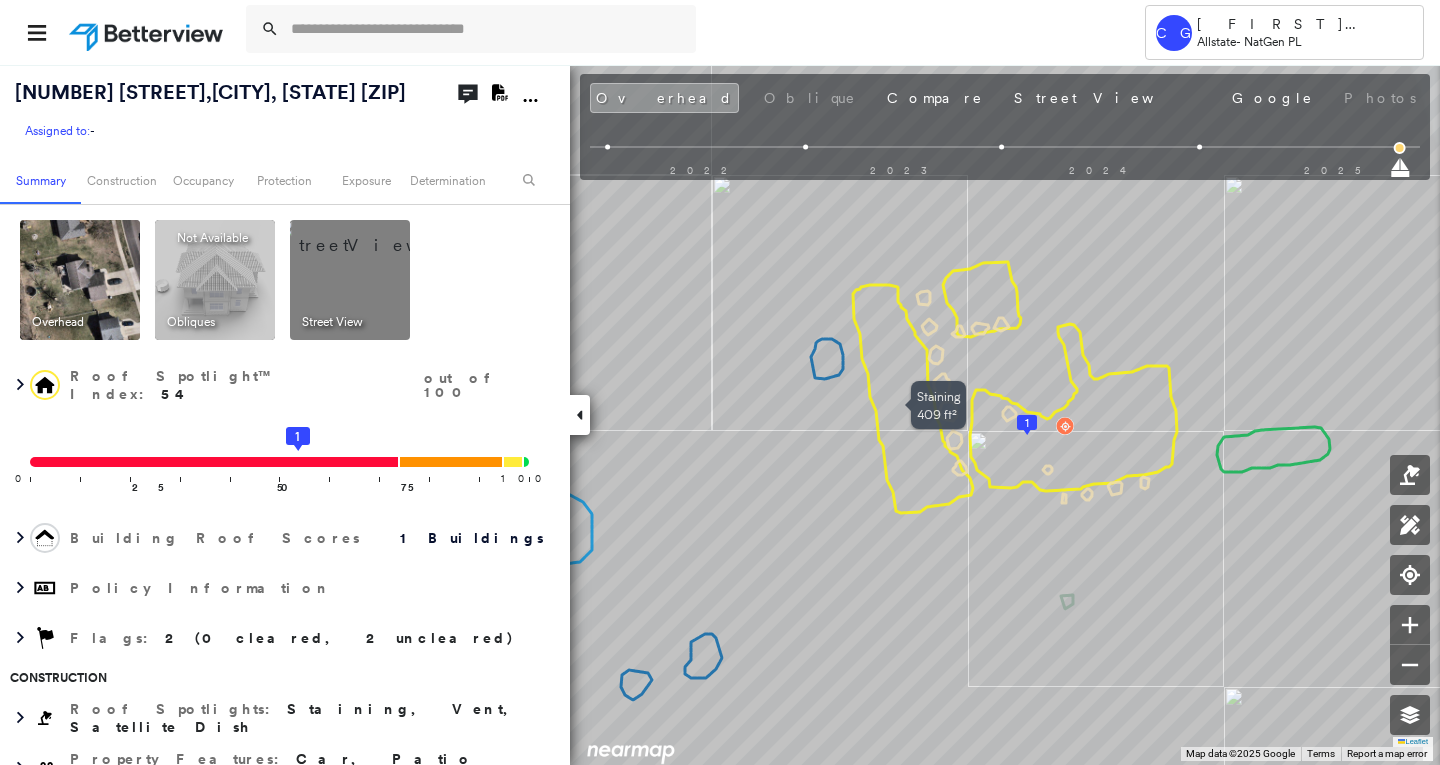 click 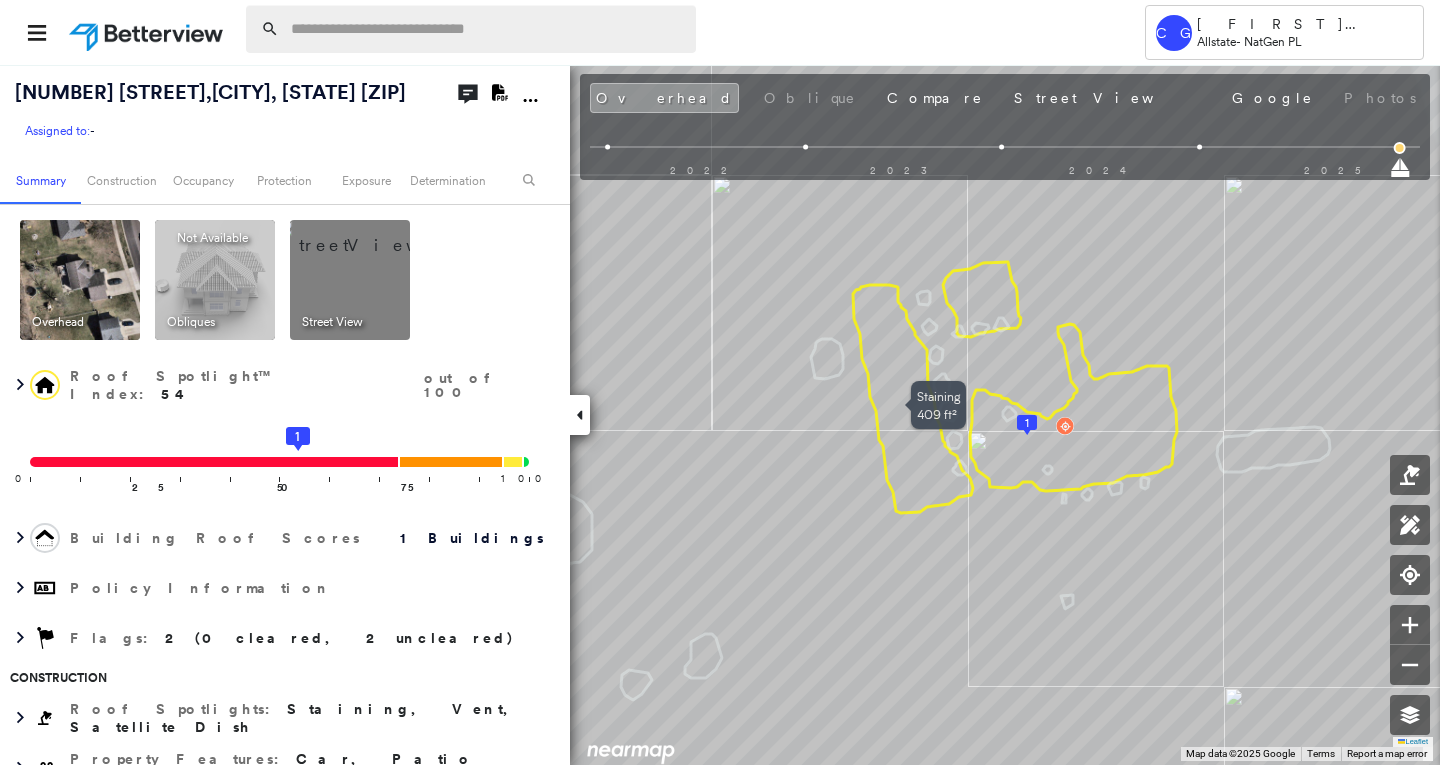 click at bounding box center (487, 29) 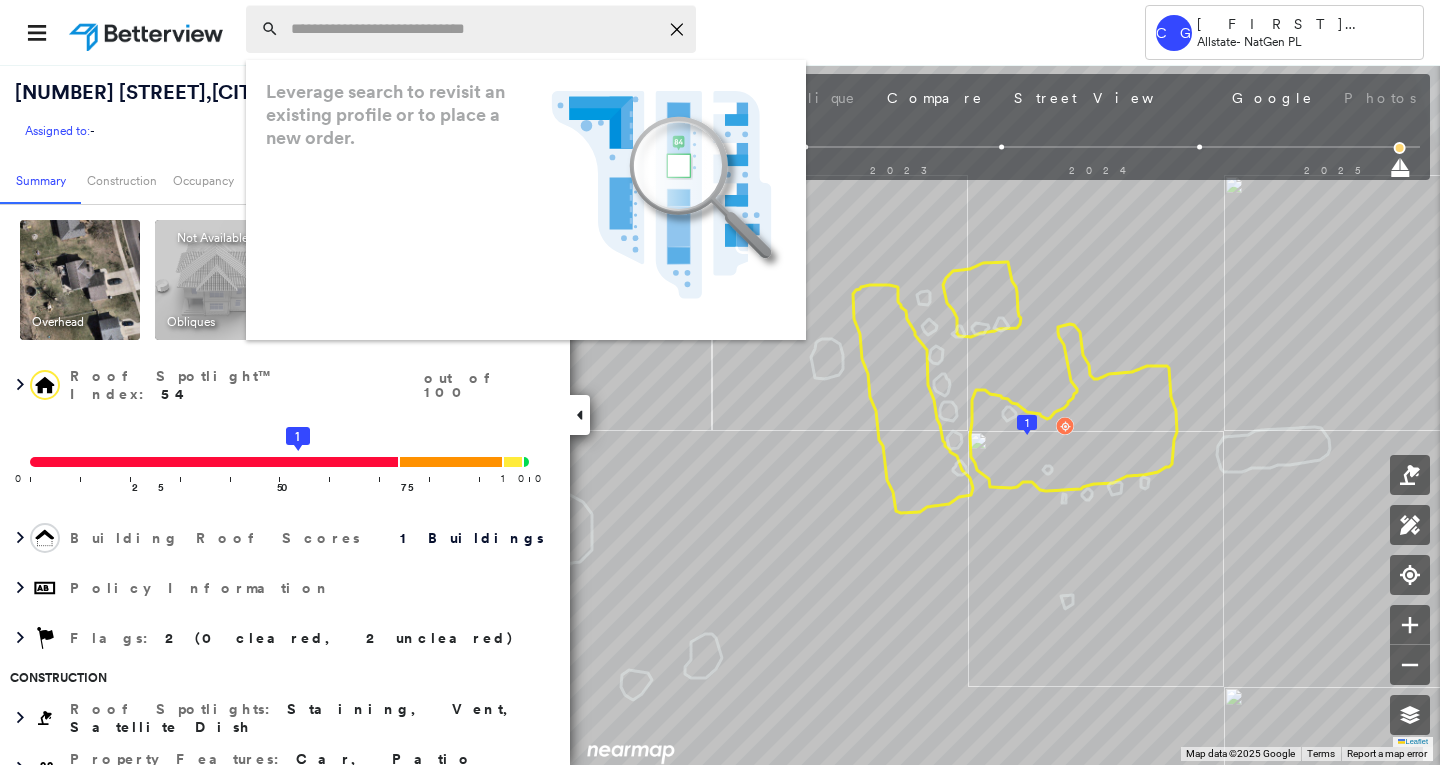 click at bounding box center [474, 29] 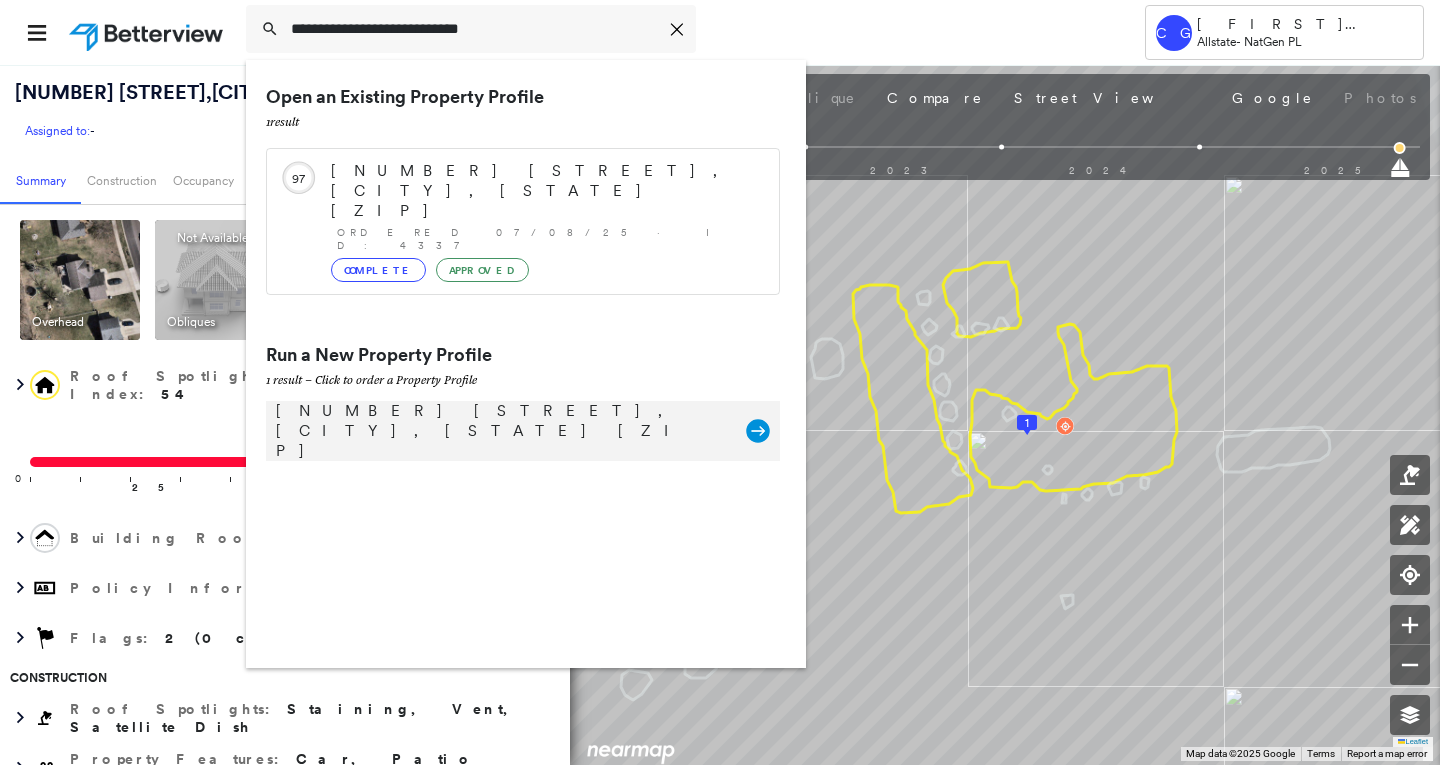 type on "**********" 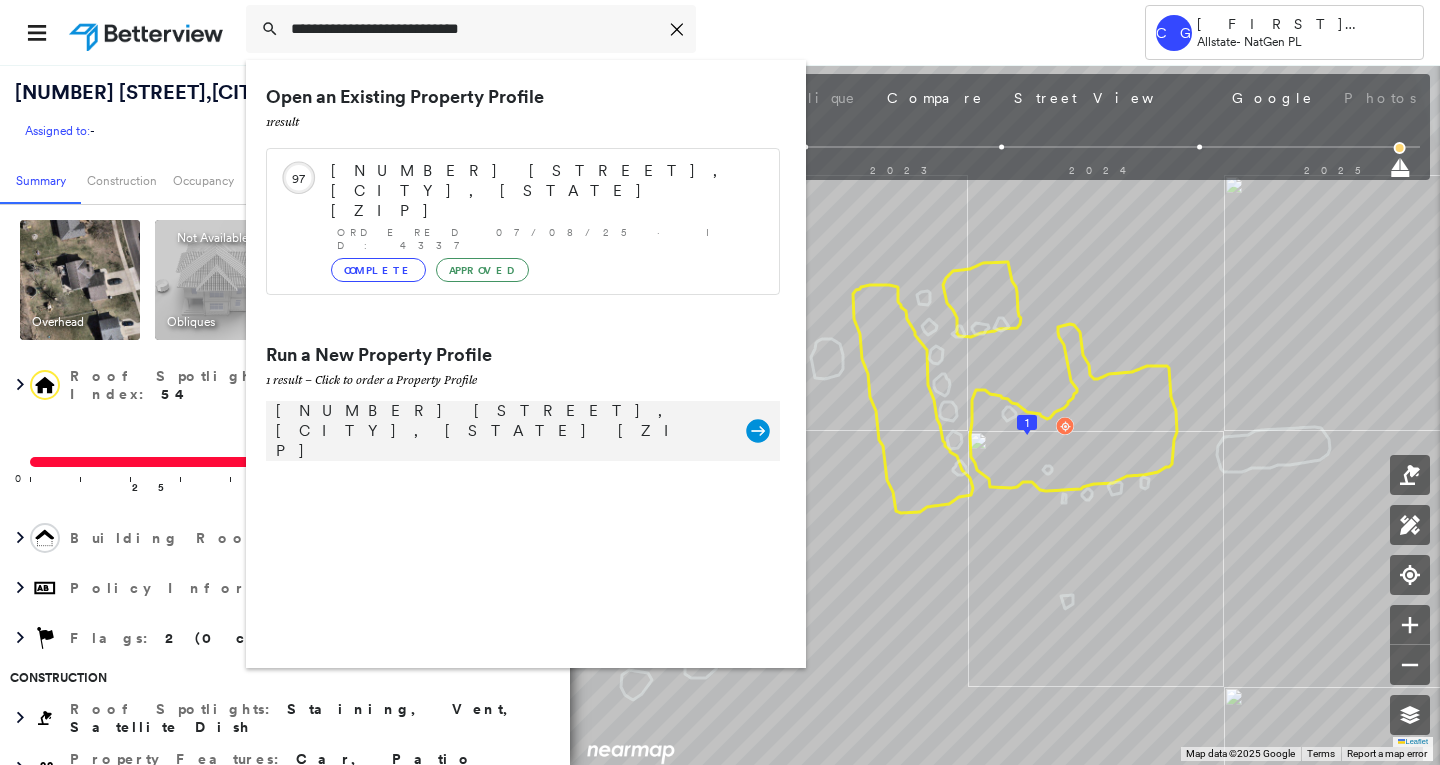 click on "[NUMBER] [STREET], [CITY], [STATE] [ZIP]" at bounding box center (501, 431) 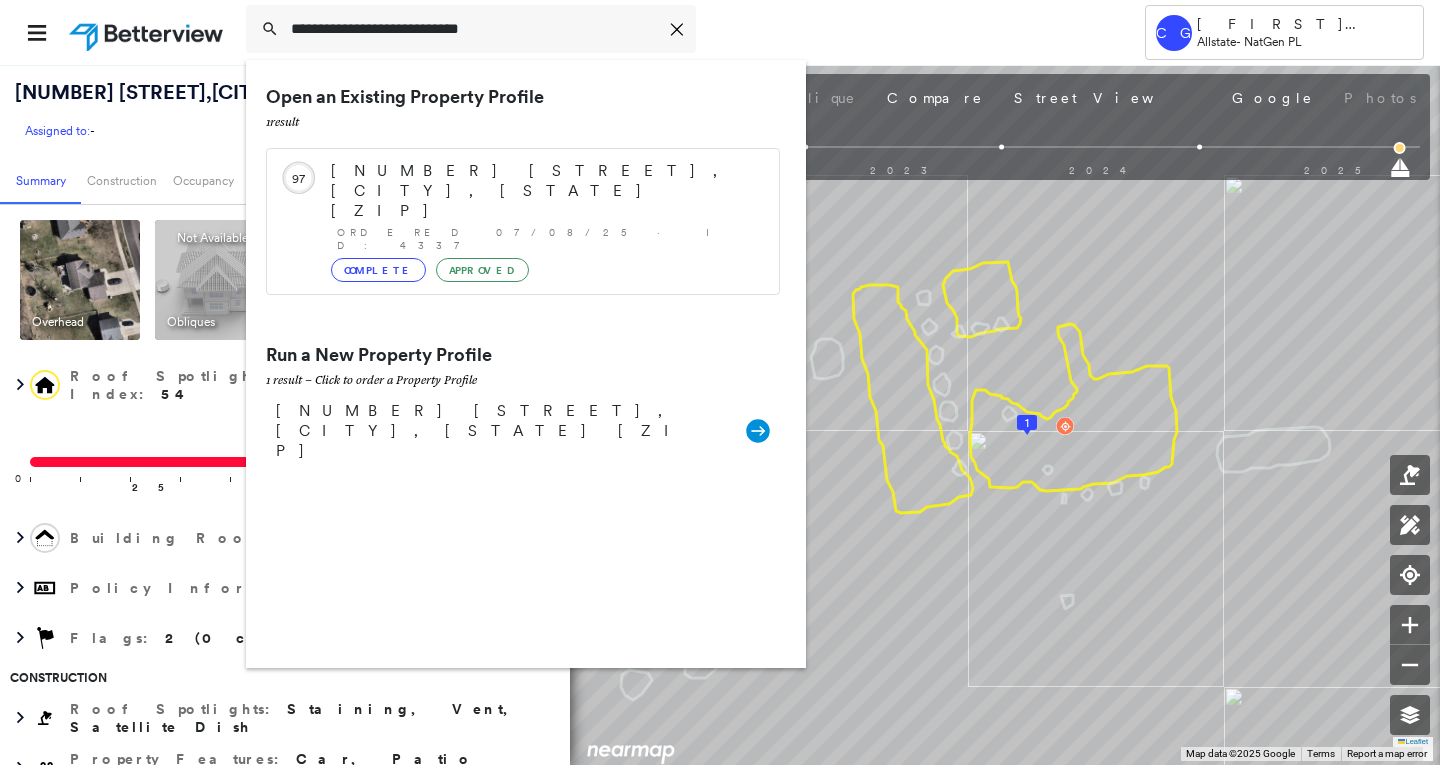 type 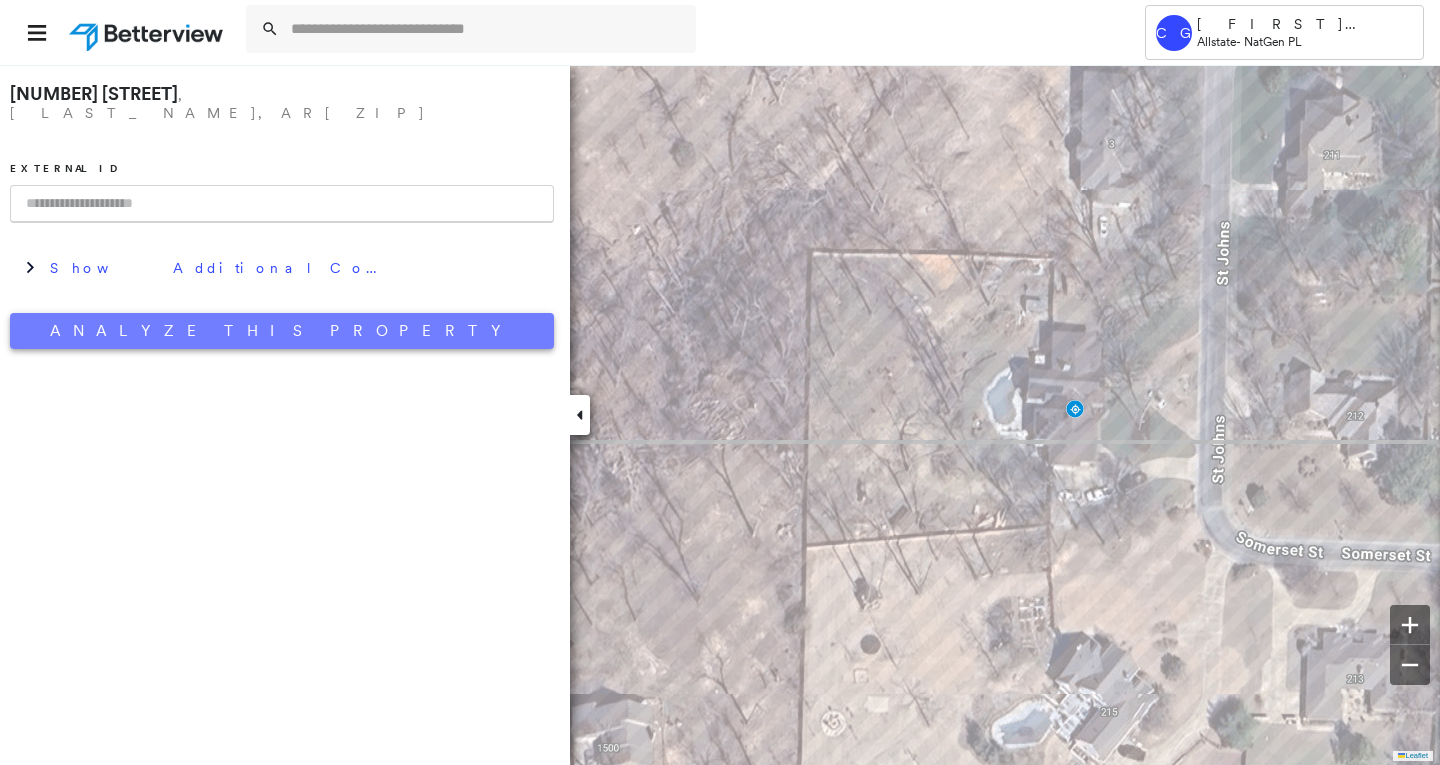 click on "Analyze This Property" at bounding box center (282, 331) 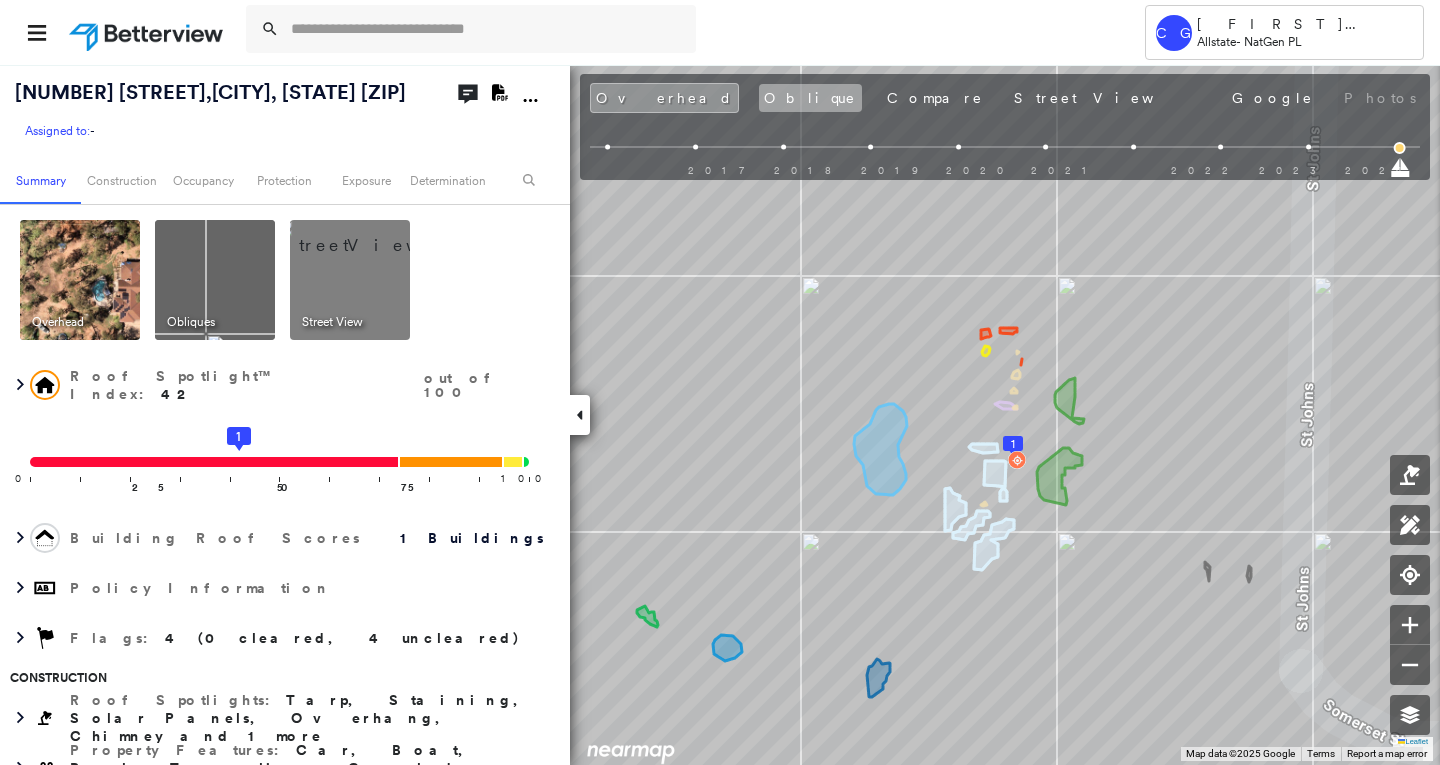 drag, startPoint x: 700, startPoint y: 101, endPoint x: 712, endPoint y: 98, distance: 12.369317 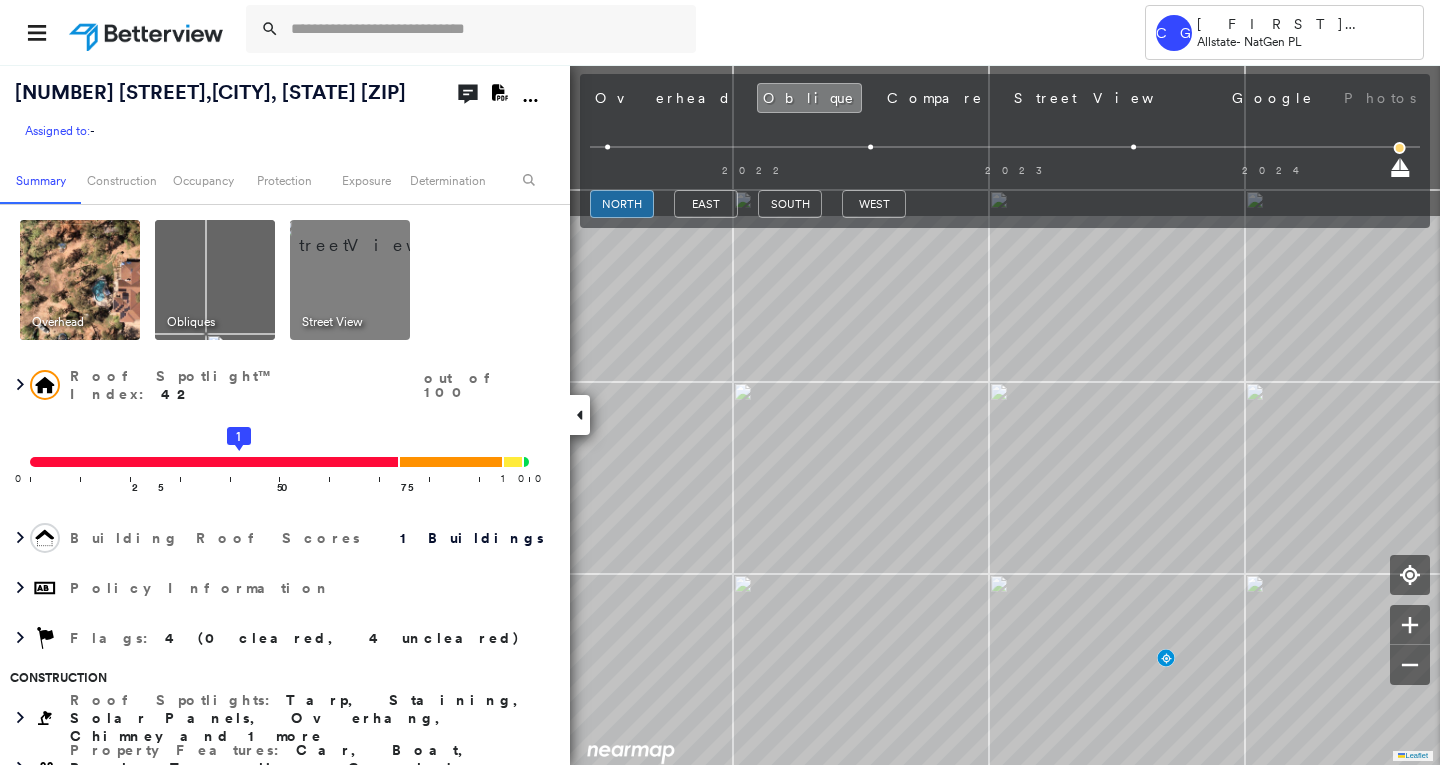 click on "Tower CG [FIRST] [LAST] Allstate - NatGen PL [NUMBER] [STREET], [CITY], [STATE] Assigned to: - Assigned to: - Assigned to: - Open Comments Download PDF Report Summary Construction Occupancy Protection Exposure Determination Overhead Obliques Street View Roof Spotlight™ Index : 42 out of 100 0 100 25 50 1 75 Building Roof Scores 1 Buildings Policy Information Flags : 4 (0 cleared, 4 uncleared) Construction Roof Spotlights : Tarp, Staining, Solar Panels, Overhang, Chimney and 1 more Property Features : Car, Boat, Pool, Trampoline, Cracked Pavement Roof Size & Shape : 1 building - Hip | Asphalt Shingle Occupancy Place Detail Protection Exposure Determination Flags : 4 (0 cleared, 4 uncleared) Uncleared Flags (4) Cleared Flags (0) Tarp Tarp Flagged 08/04/25 Clear TRMP Trampoline Flagged 08/04/25 Clear SOLR Solar Panels Flagged 08/04/25 Clear Med Medium Priority Roof Score Flagged 08/04/25 Clear Action Taken New Entry History Quote/New Business Terms & Conditions General Save" at bounding box center [720, 382] 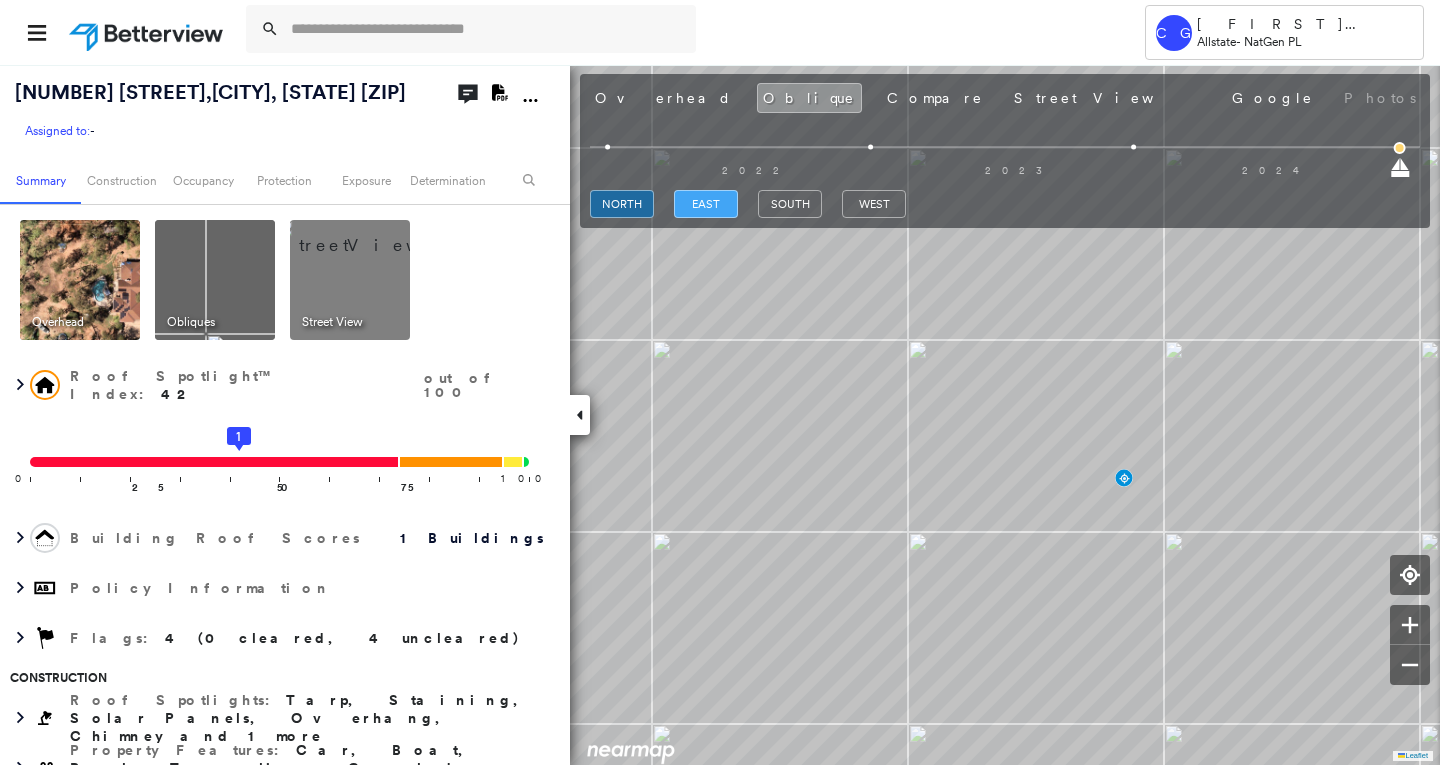 click on "east" at bounding box center (706, 204) 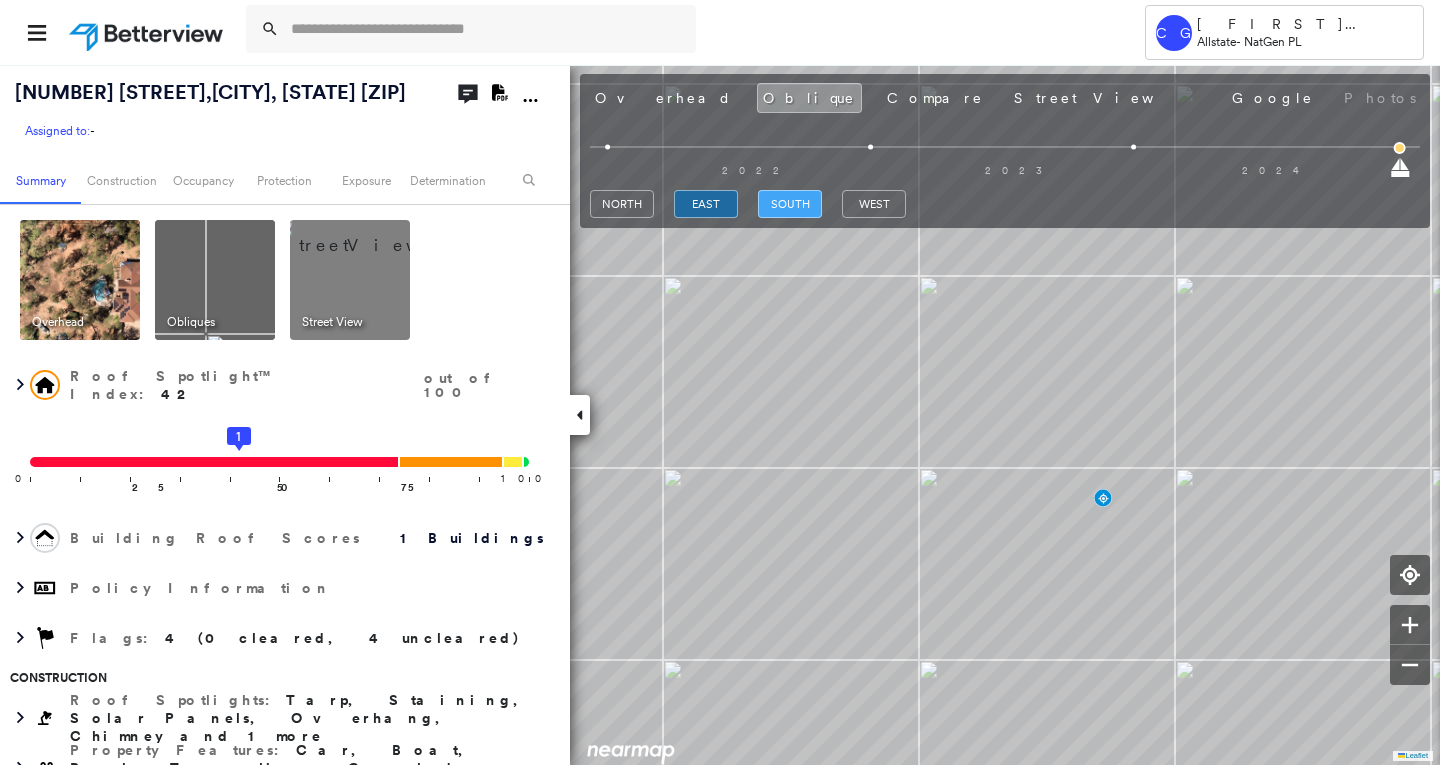 click on "south" at bounding box center (790, 204) 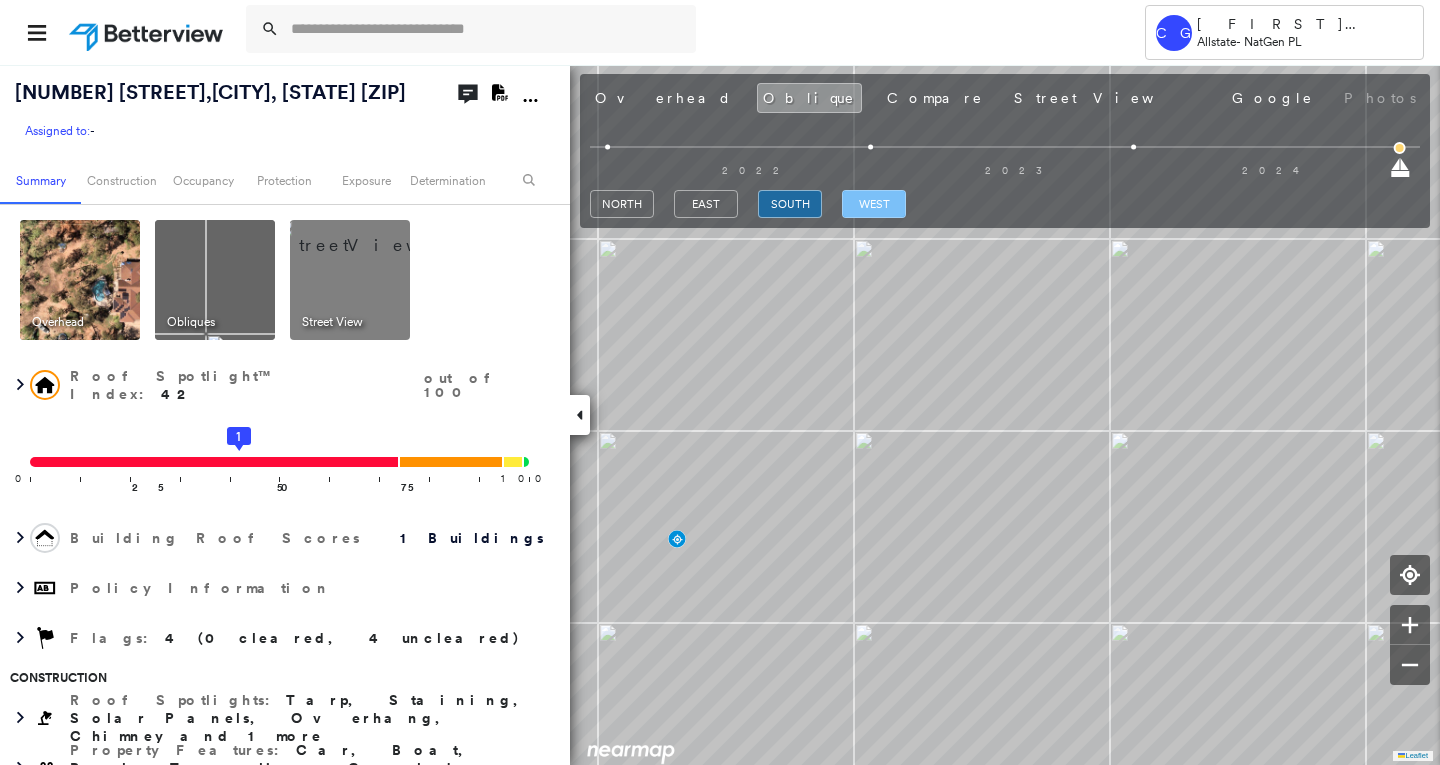click on "west" at bounding box center (874, 204) 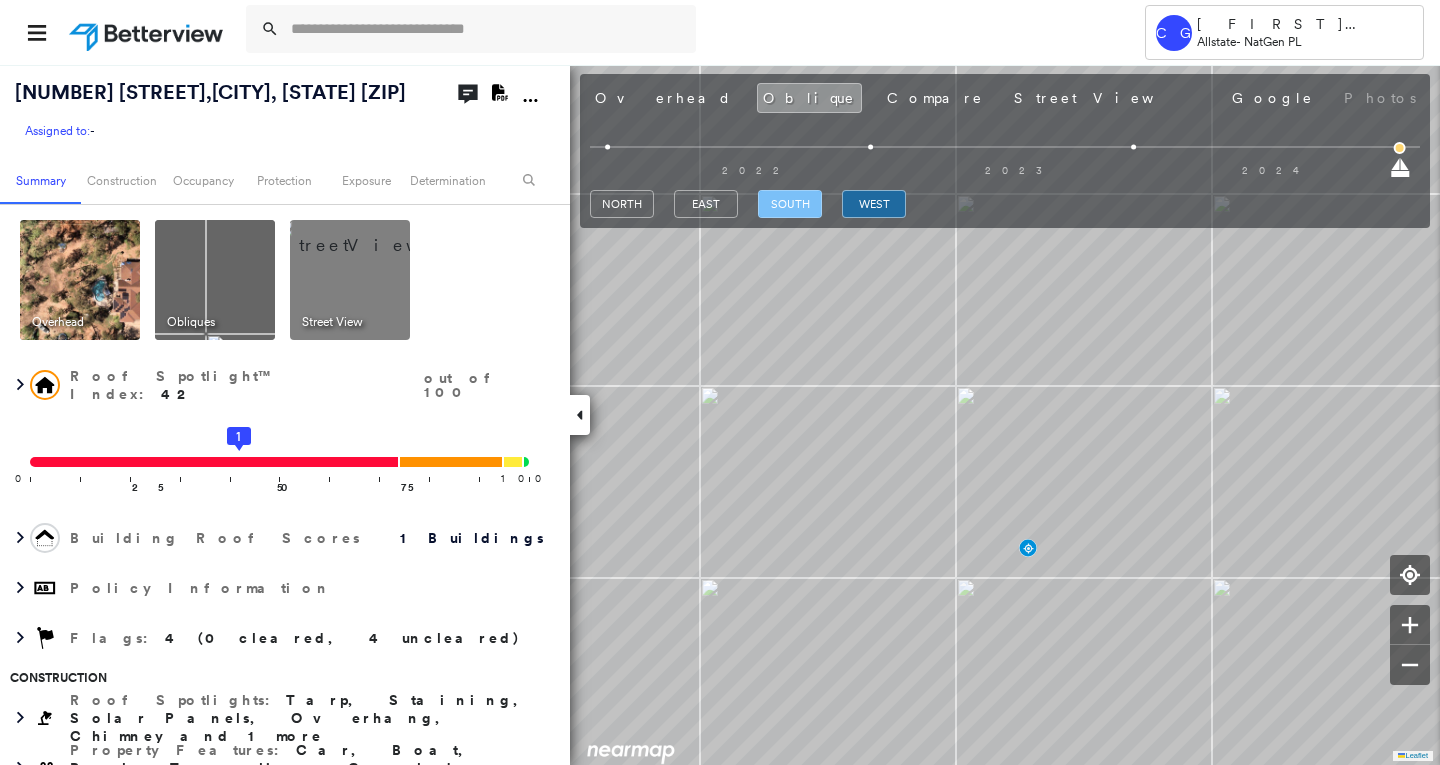 click on "south" at bounding box center (790, 204) 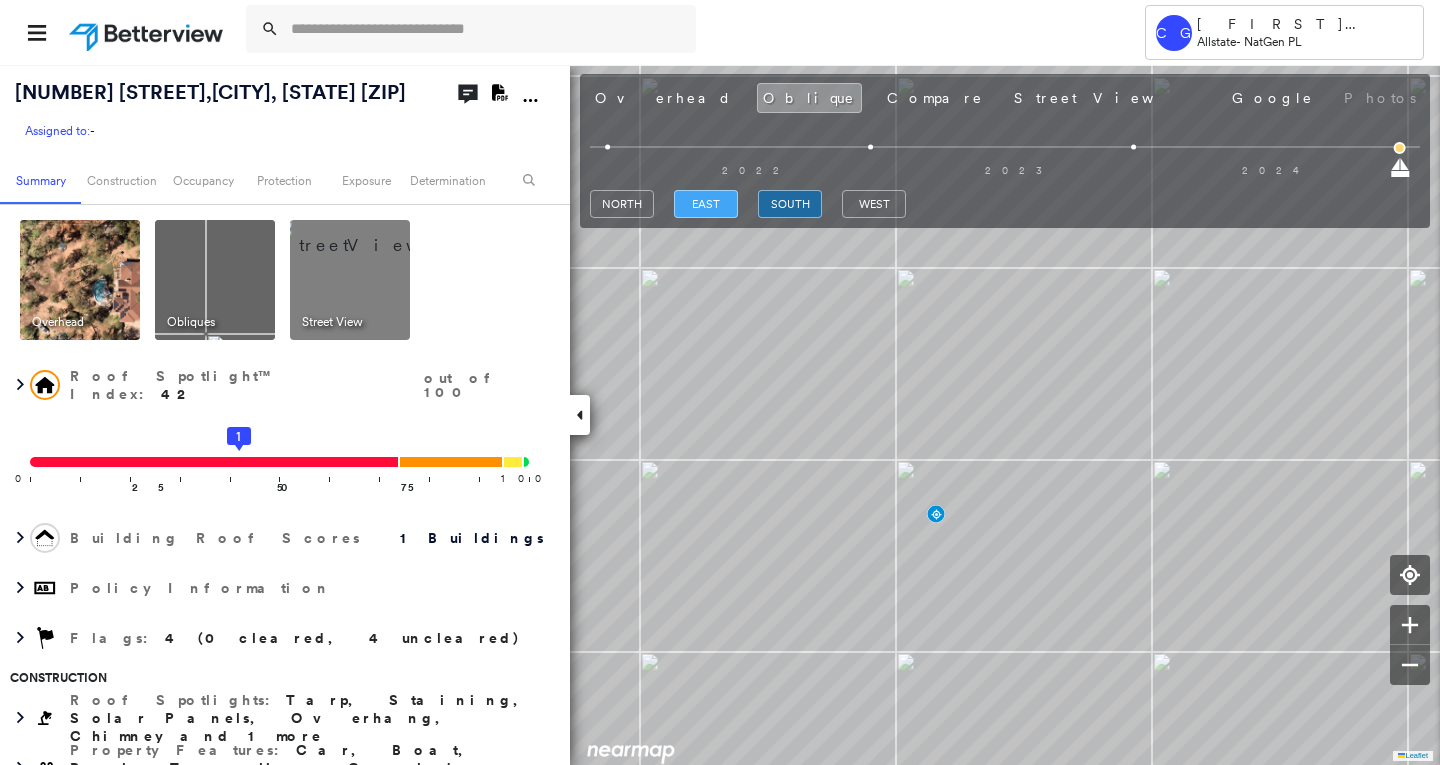 click on "east" at bounding box center [706, 204] 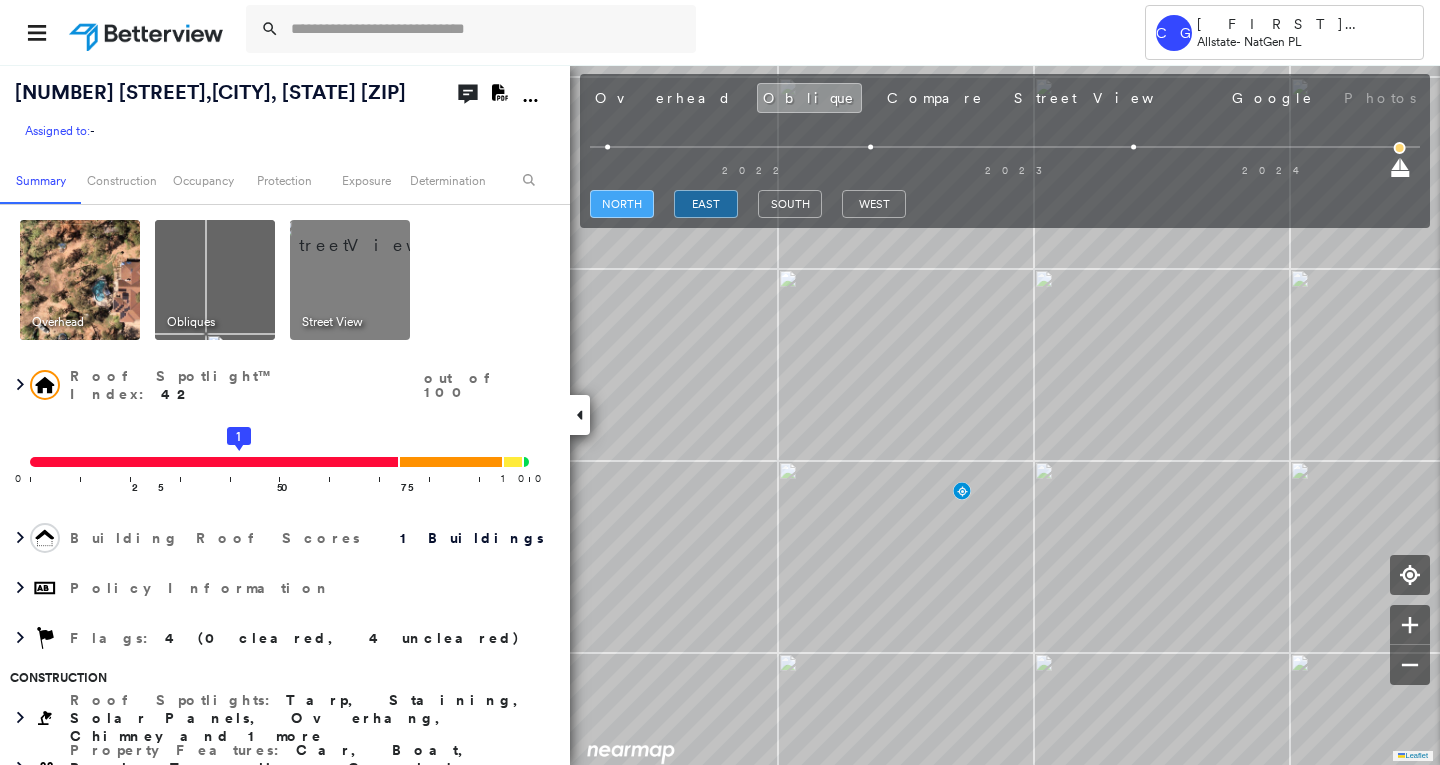 click on "north" at bounding box center [622, 204] 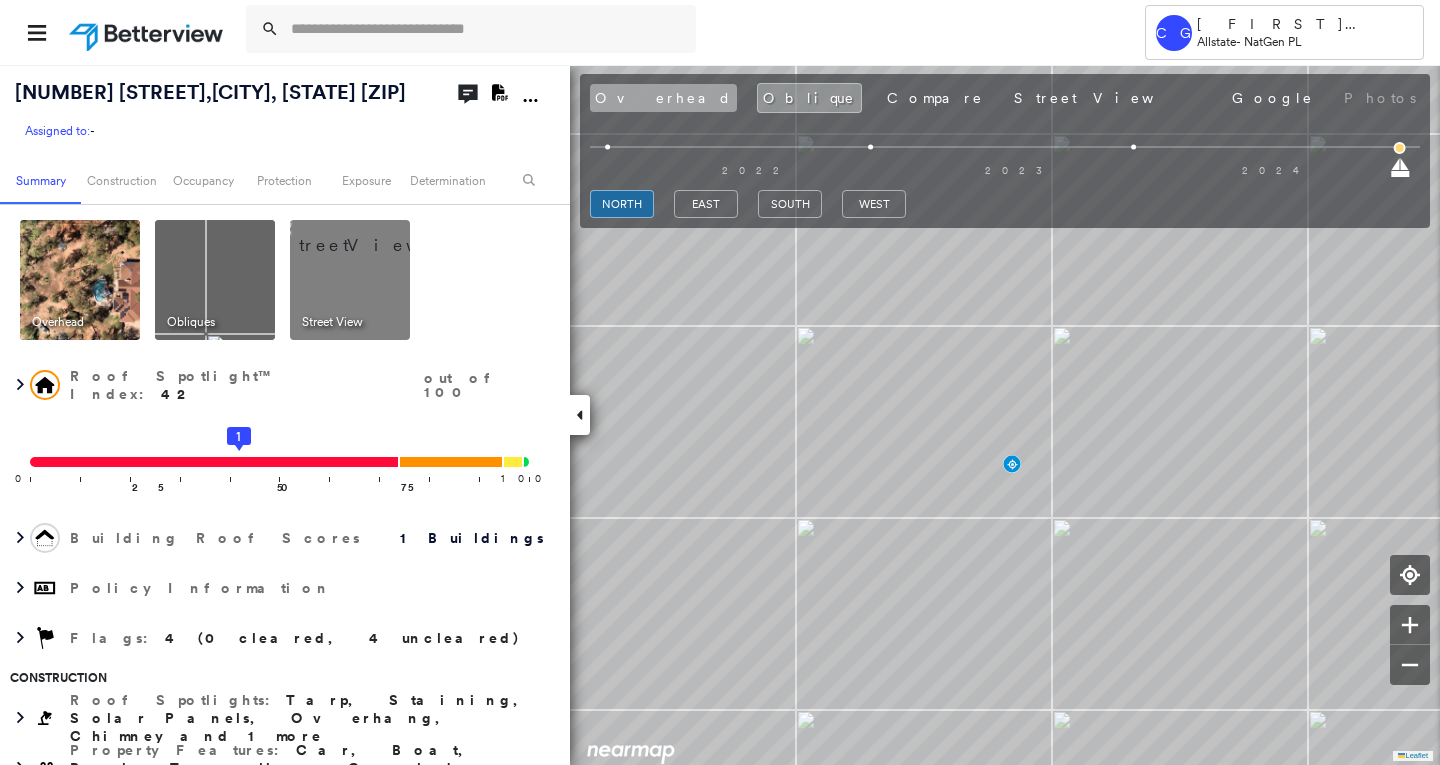 click on "Overhead" at bounding box center (663, 98) 